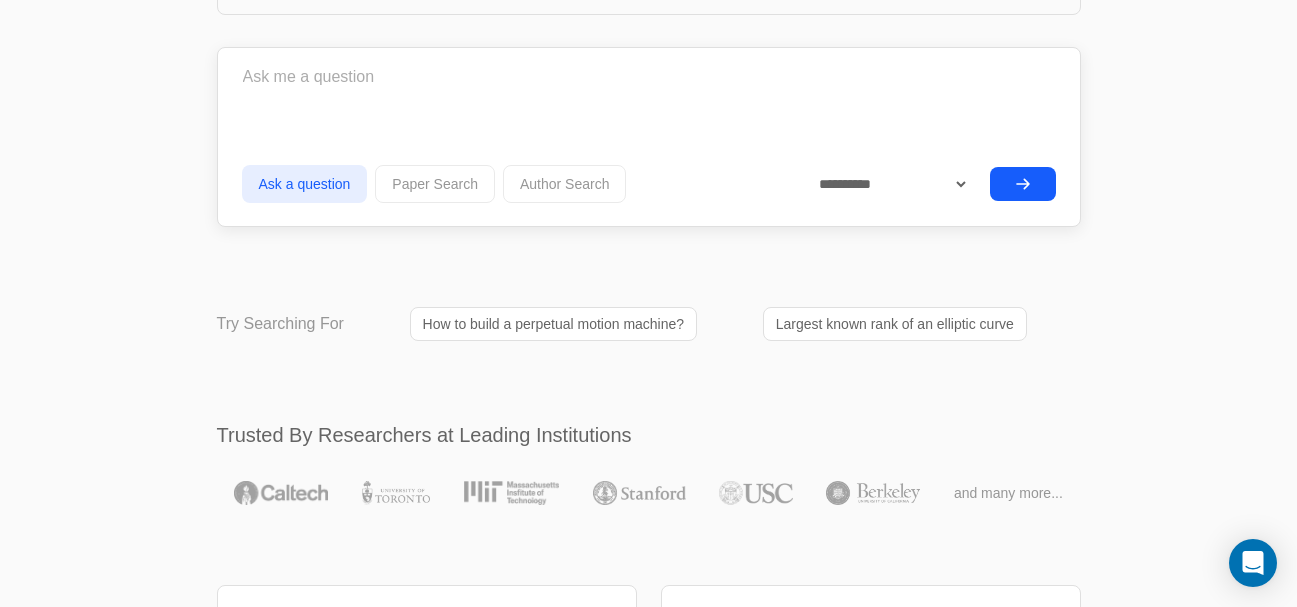 scroll, scrollTop: 236, scrollLeft: 0, axis: vertical 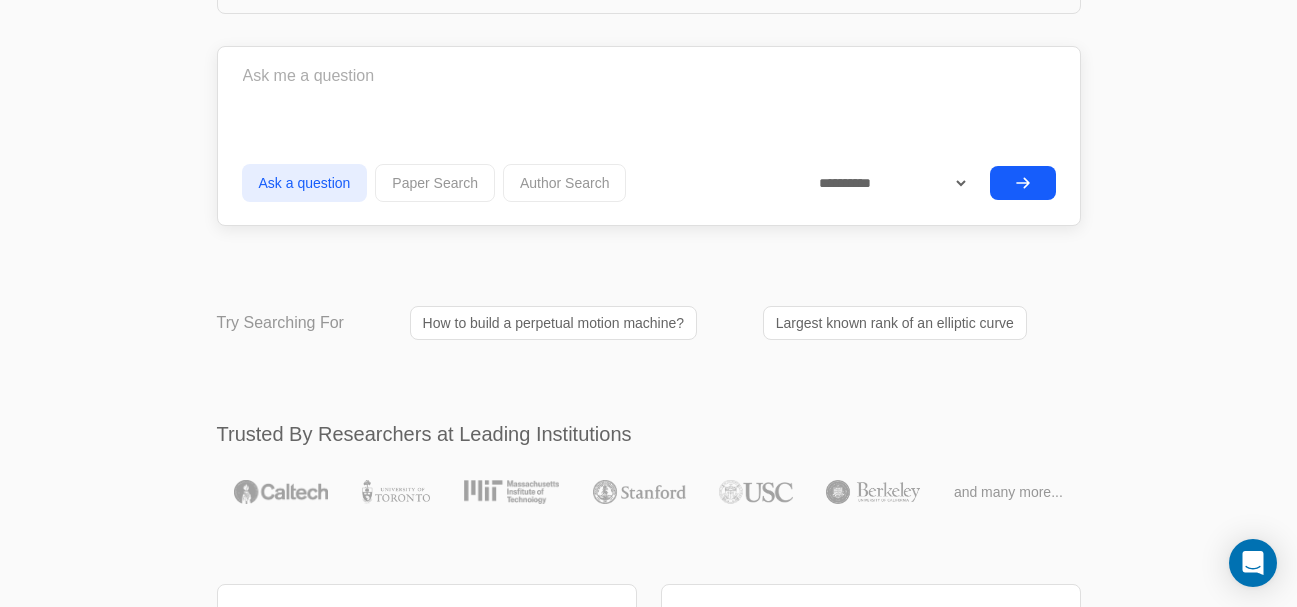 click on "Author Search" at bounding box center [565, 183] 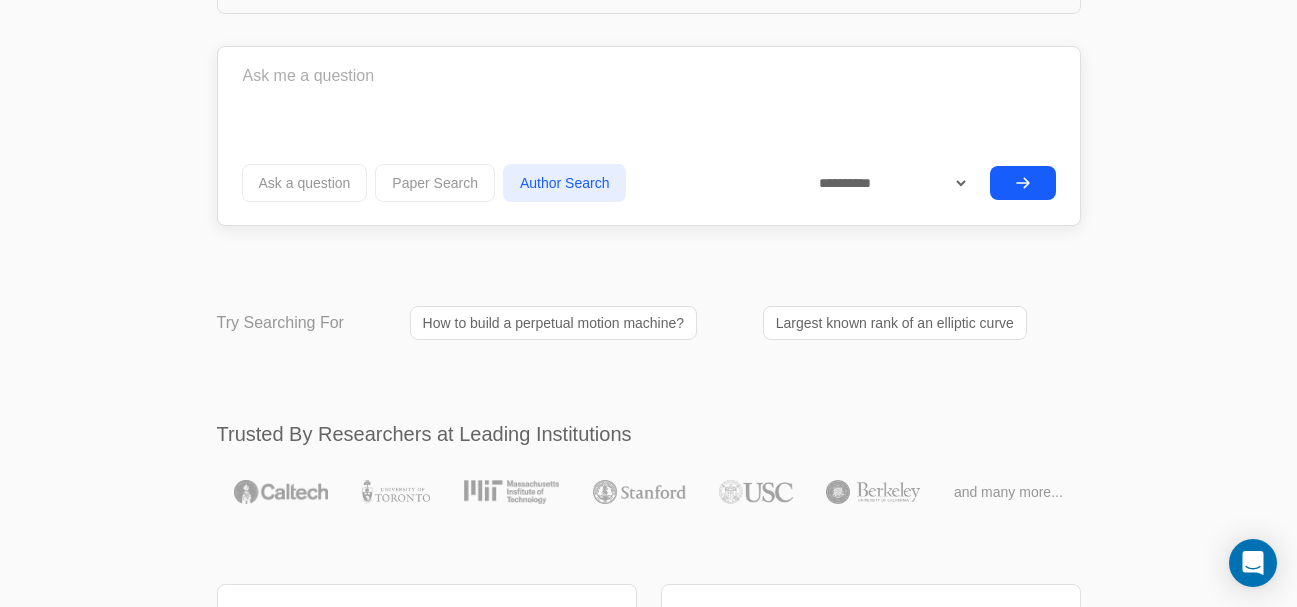 click on "**********" at bounding box center [649, 130] 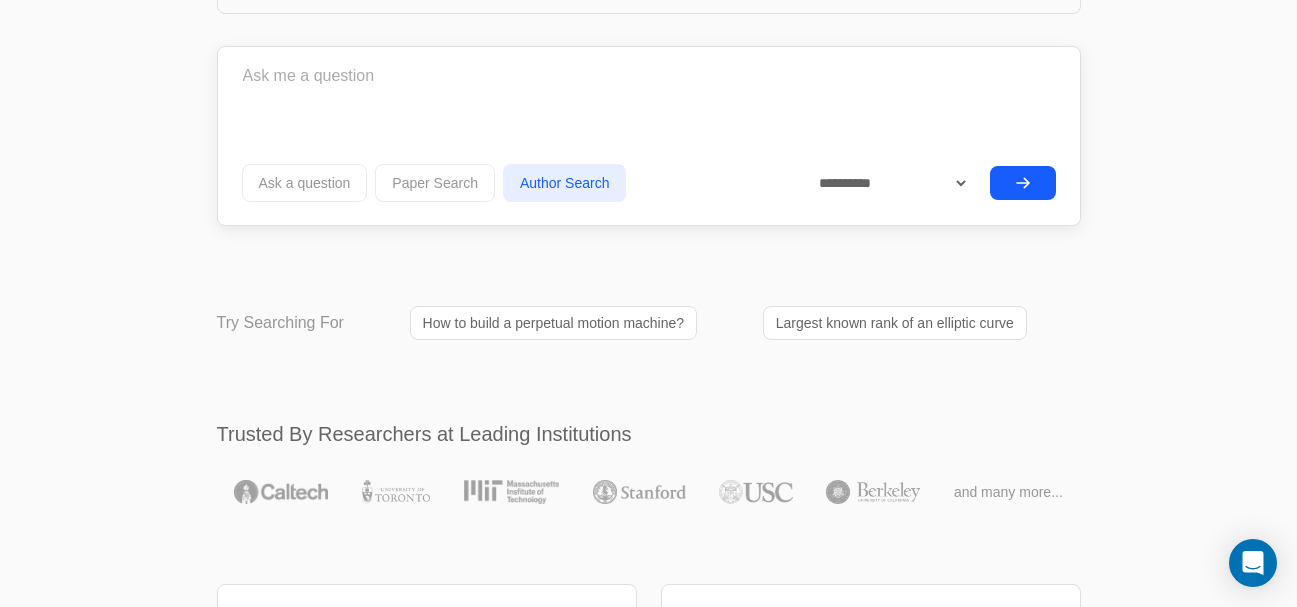 click at bounding box center [649, 76] 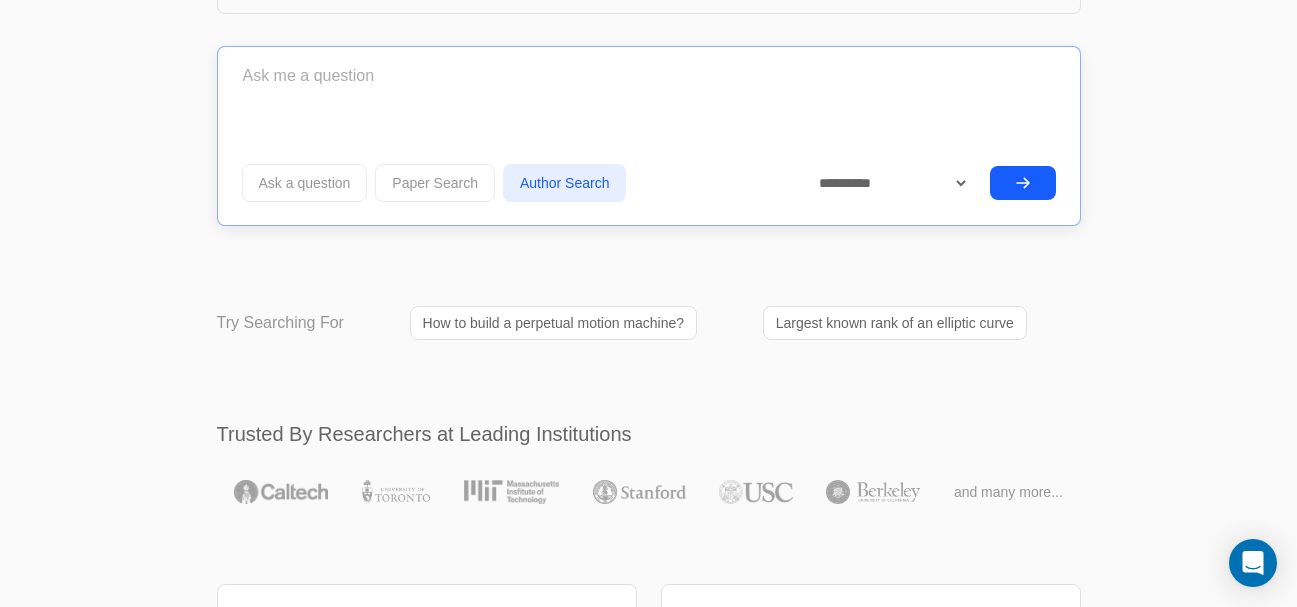 type on "josiah park" 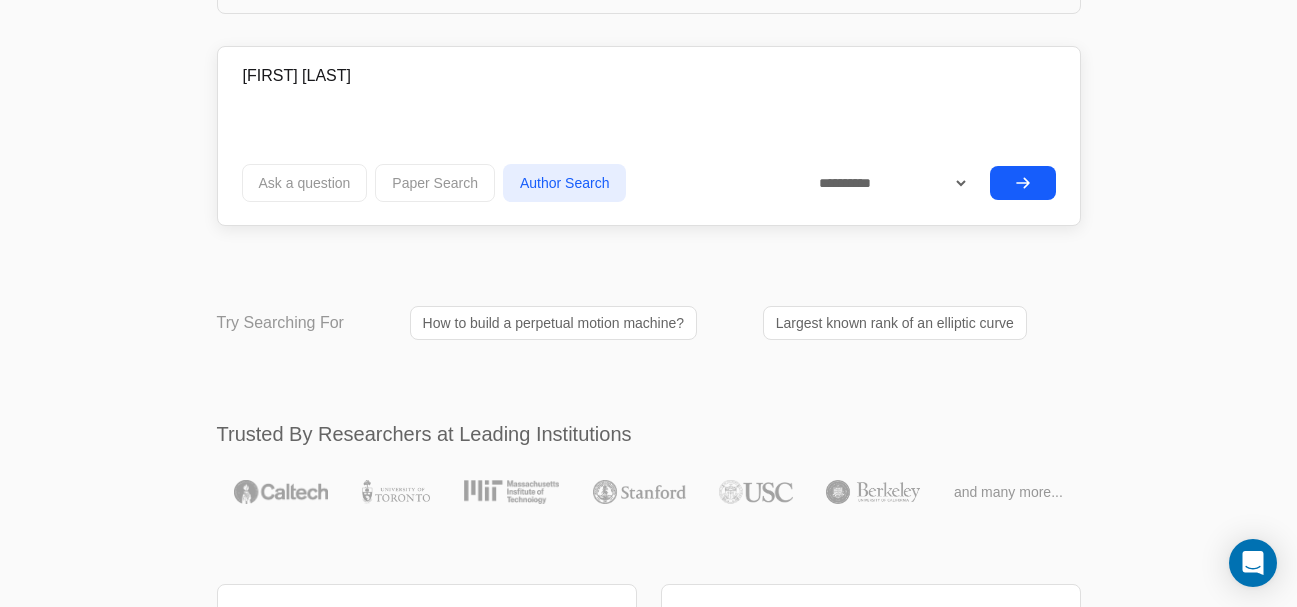 click 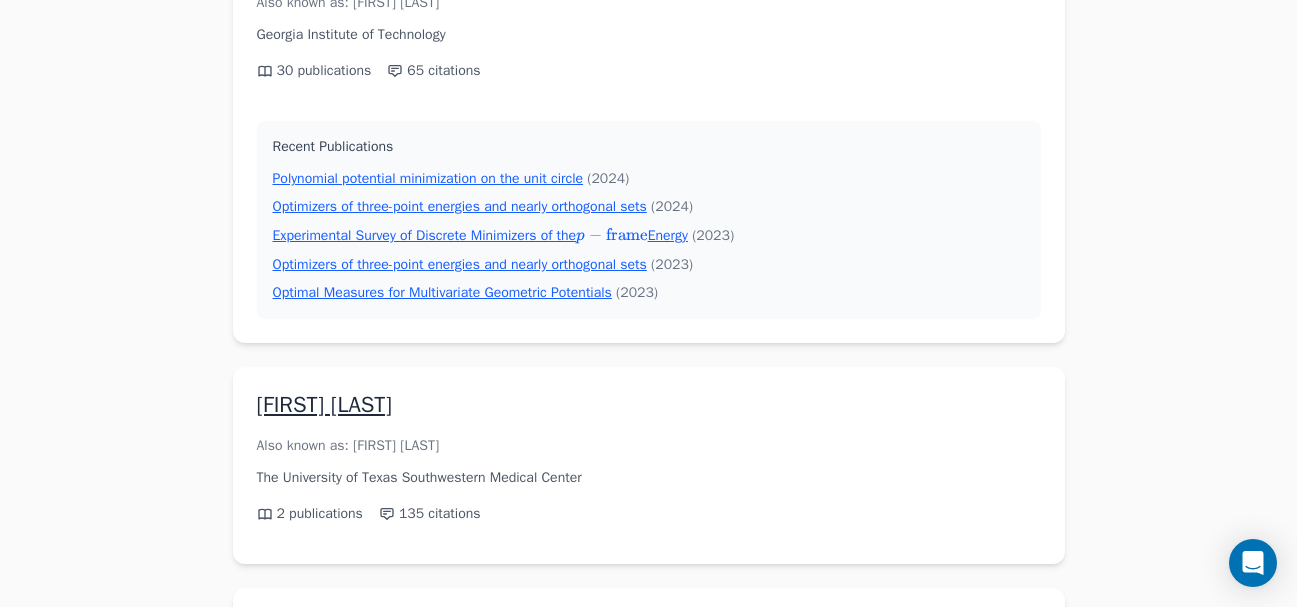 scroll, scrollTop: 258, scrollLeft: 0, axis: vertical 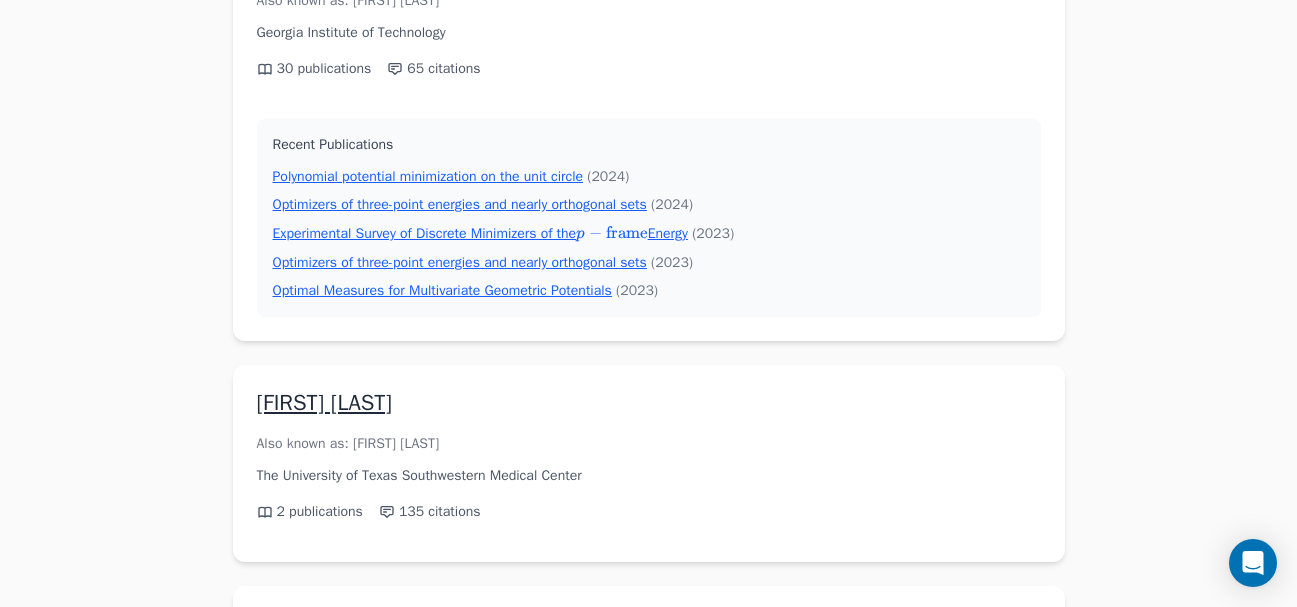 click on "Polynomial potential minimization on the unit circle" at bounding box center (428, 176) 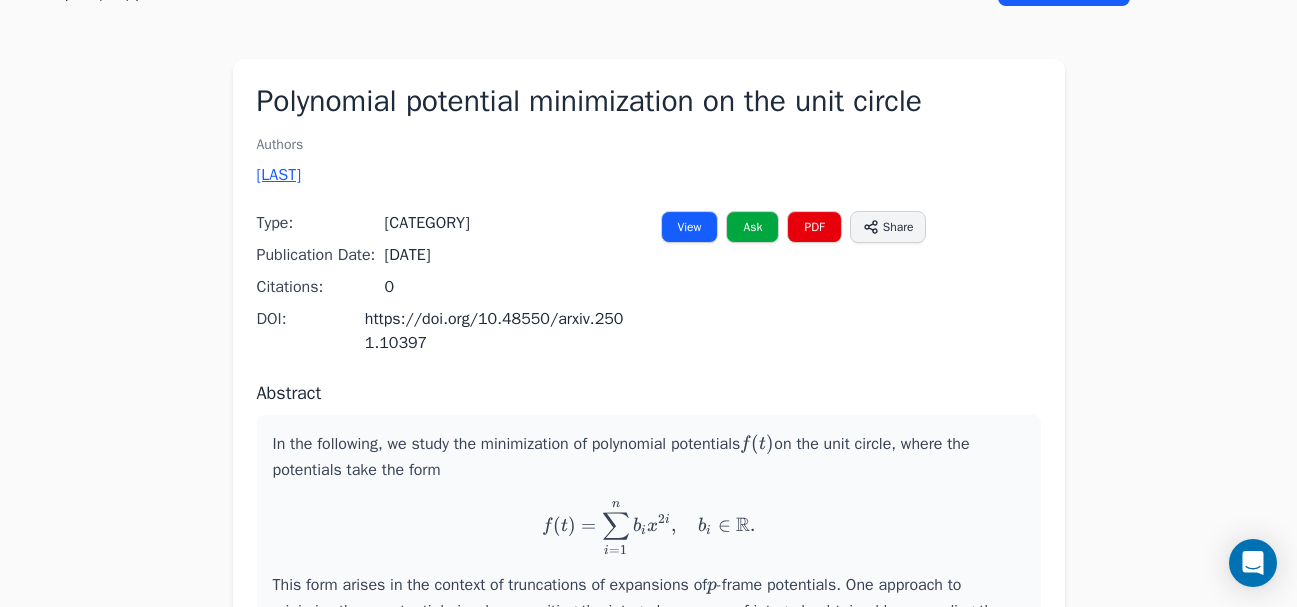scroll, scrollTop: 32, scrollLeft: 0, axis: vertical 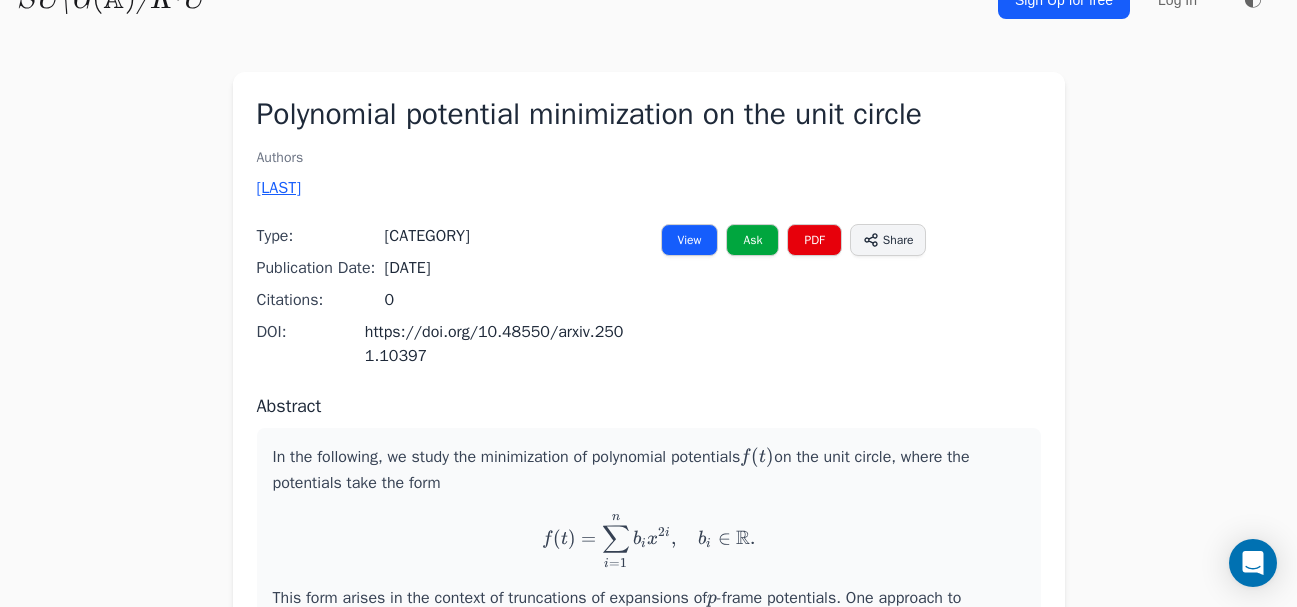 click on "Ask" at bounding box center [752, 240] 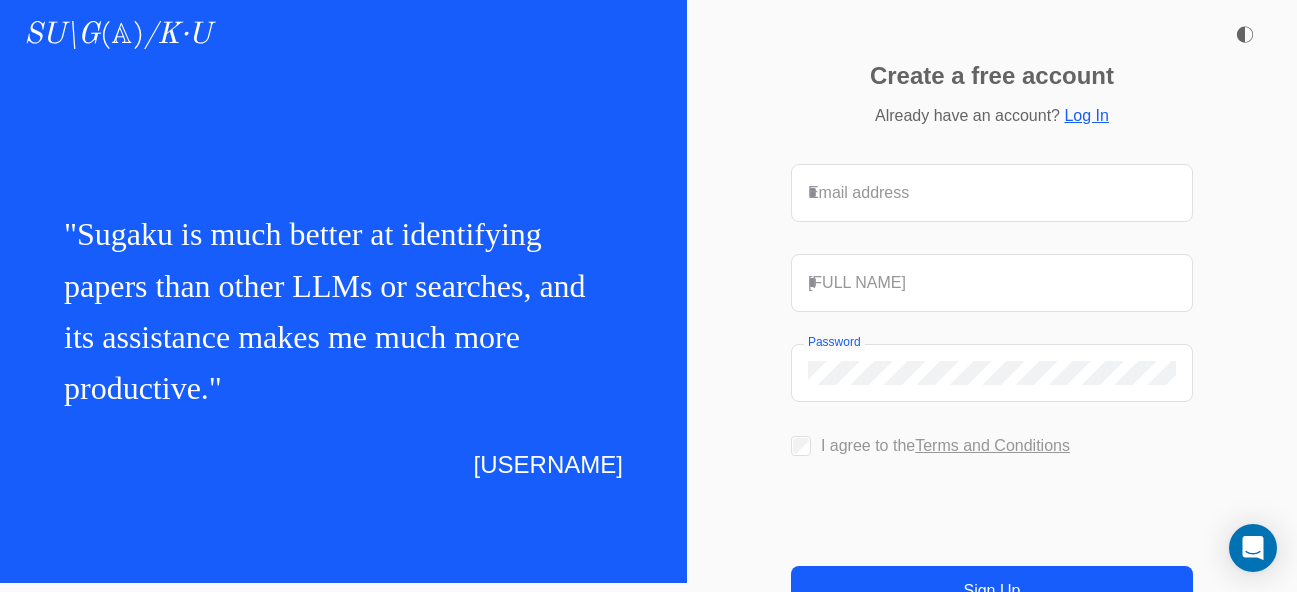 scroll, scrollTop: 7, scrollLeft: 0, axis: vertical 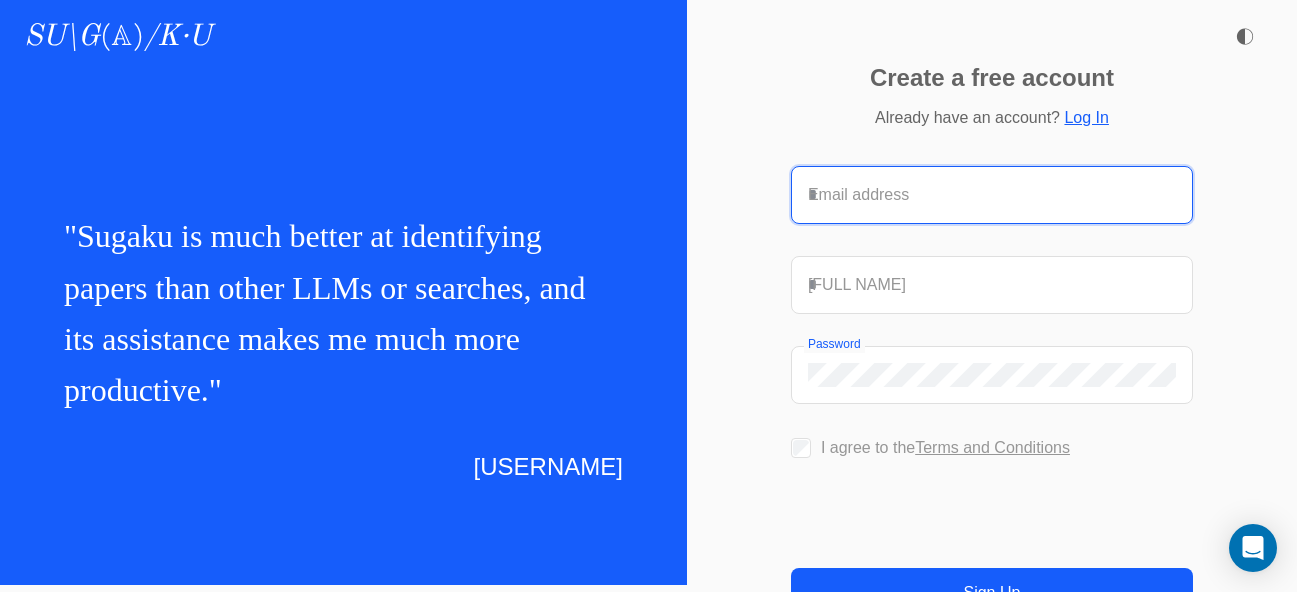 click on "Email address" at bounding box center [992, 195] 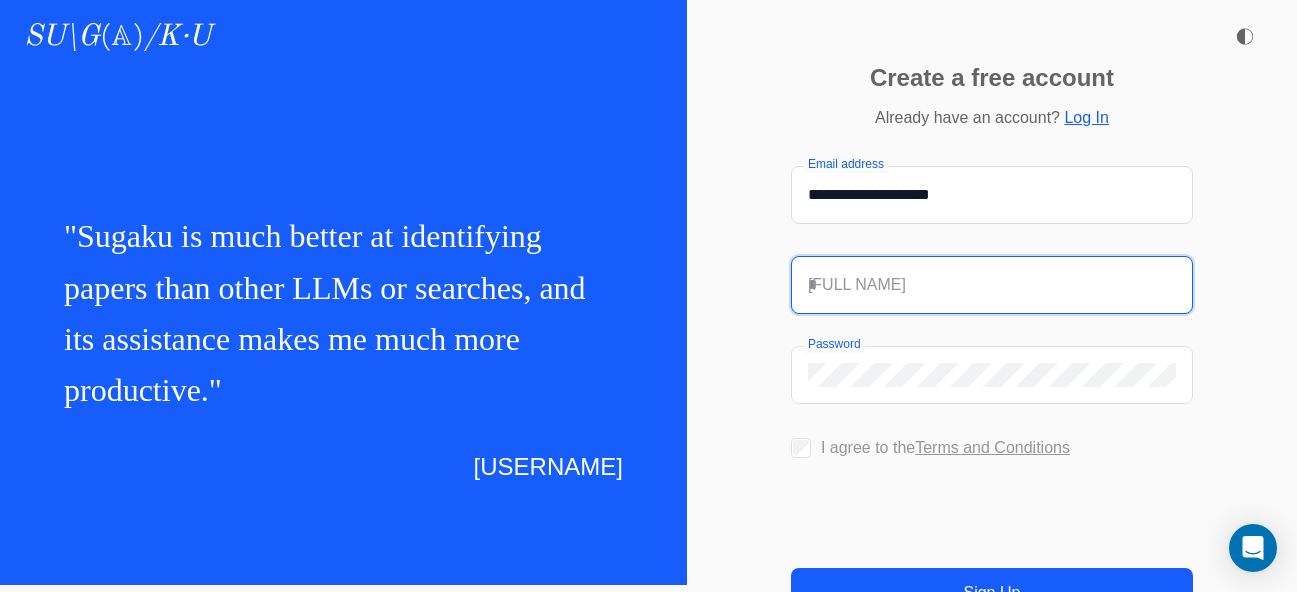 type on "**********" 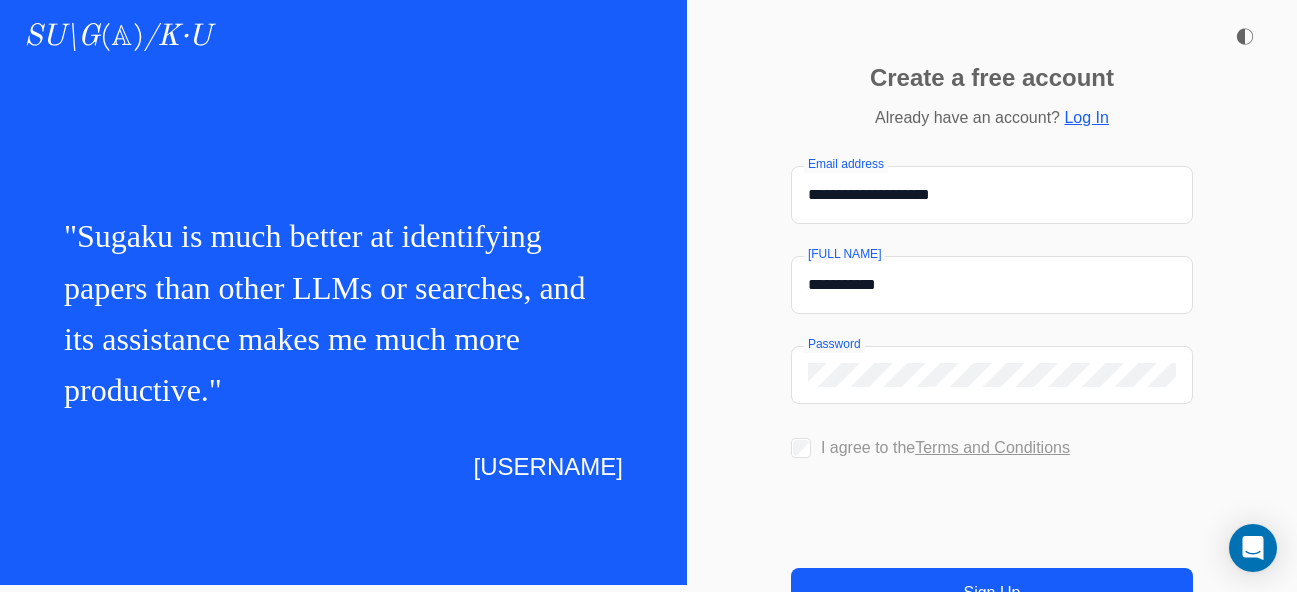 click on "**********" at bounding box center (992, 392) 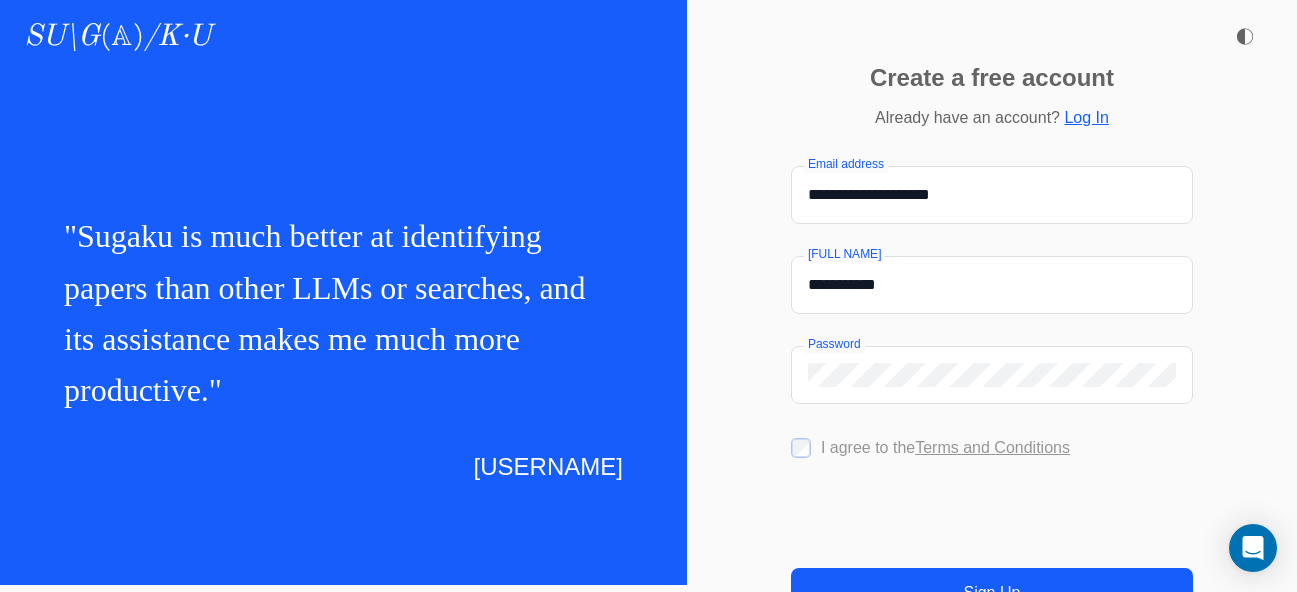 scroll, scrollTop: 210, scrollLeft: 0, axis: vertical 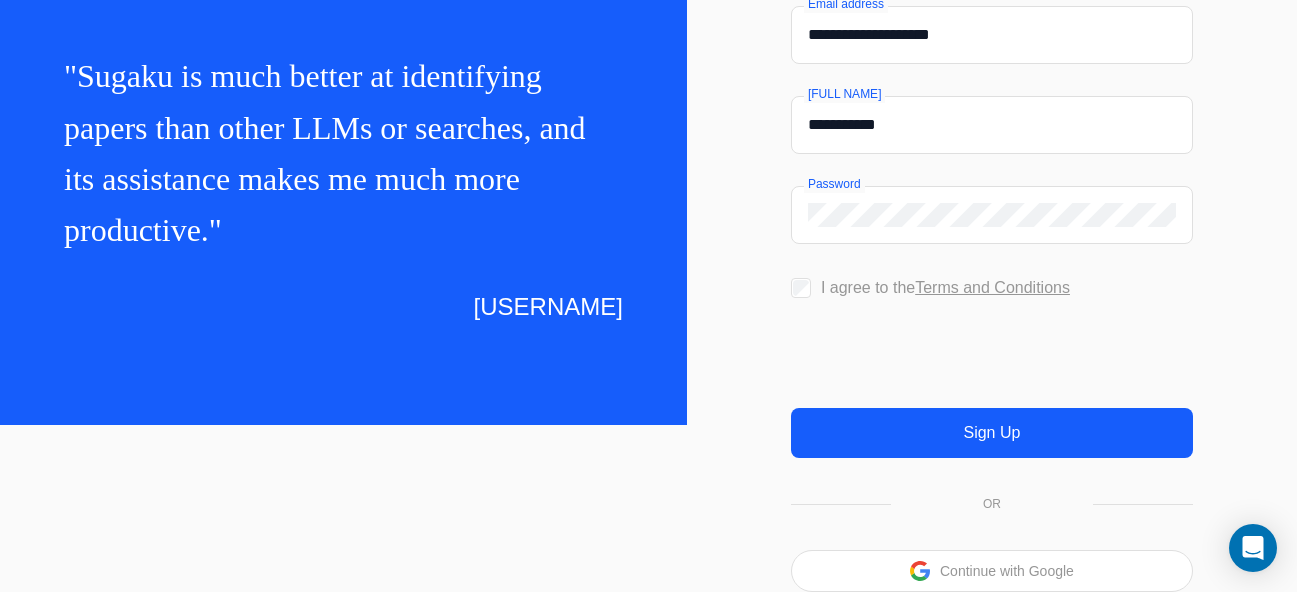 click 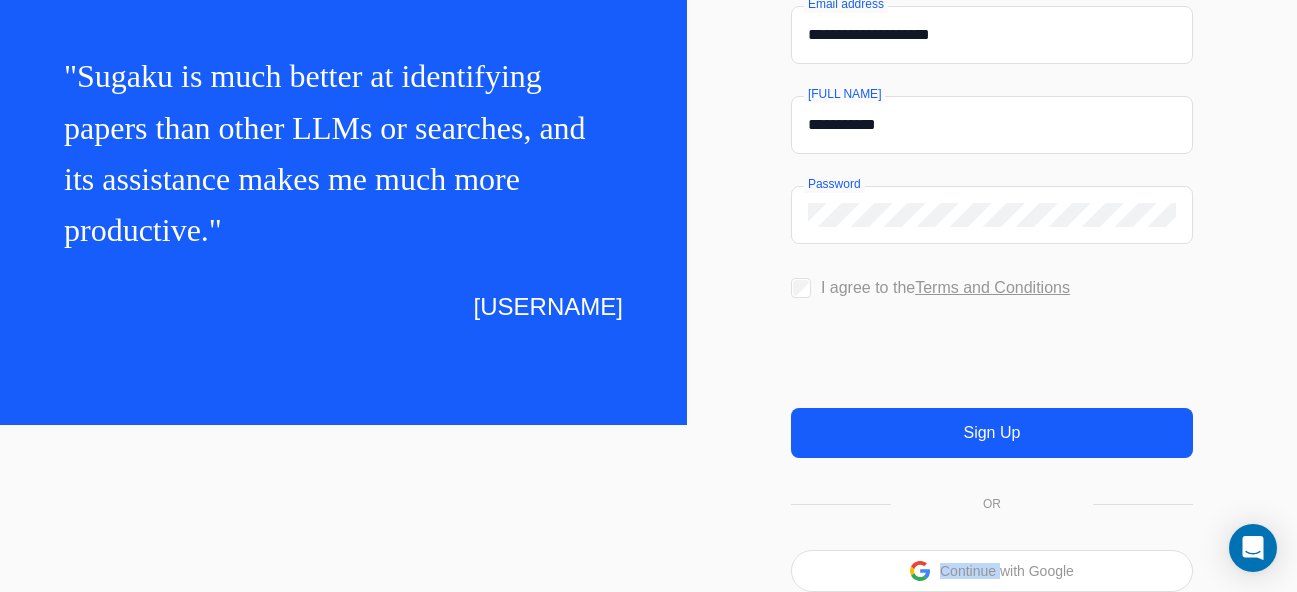 click on "Continue with Google" at bounding box center [992, 571] 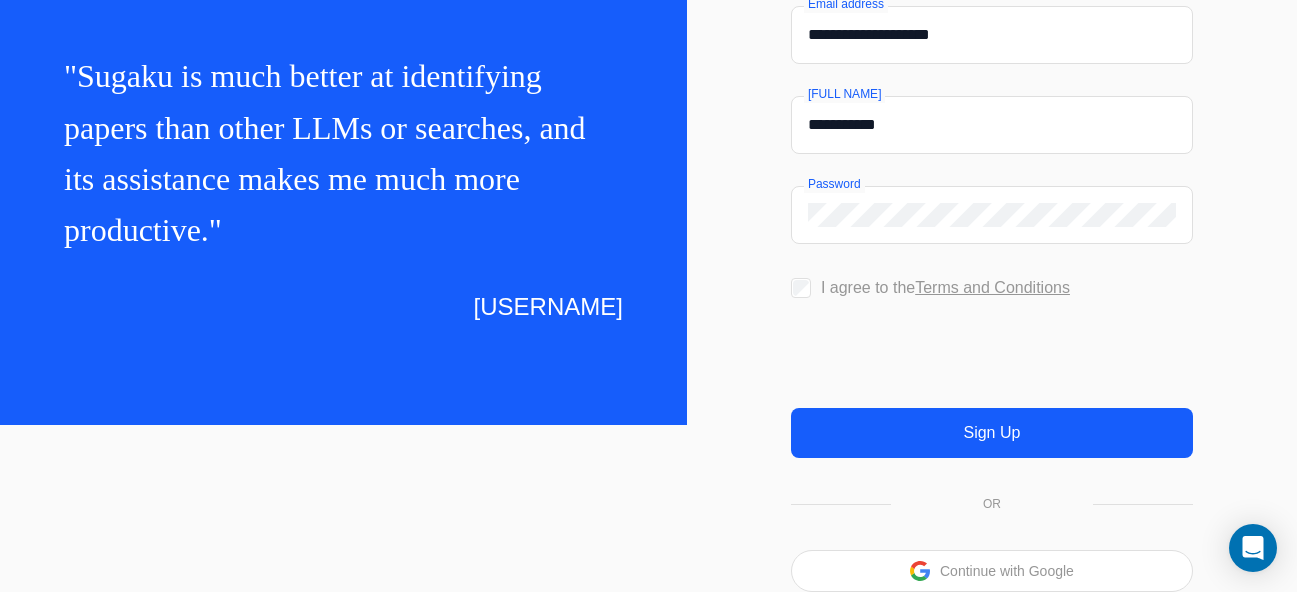 click on "SU\G (𝔸) /K·U
" Sugaku is much better at identifying papers than other LLMs or searches, and its assistance makes me much more productive. "
-Sugaku User
SU\G (𝔸) /K·U
◐
Log In OR" at bounding box center (648, 129) 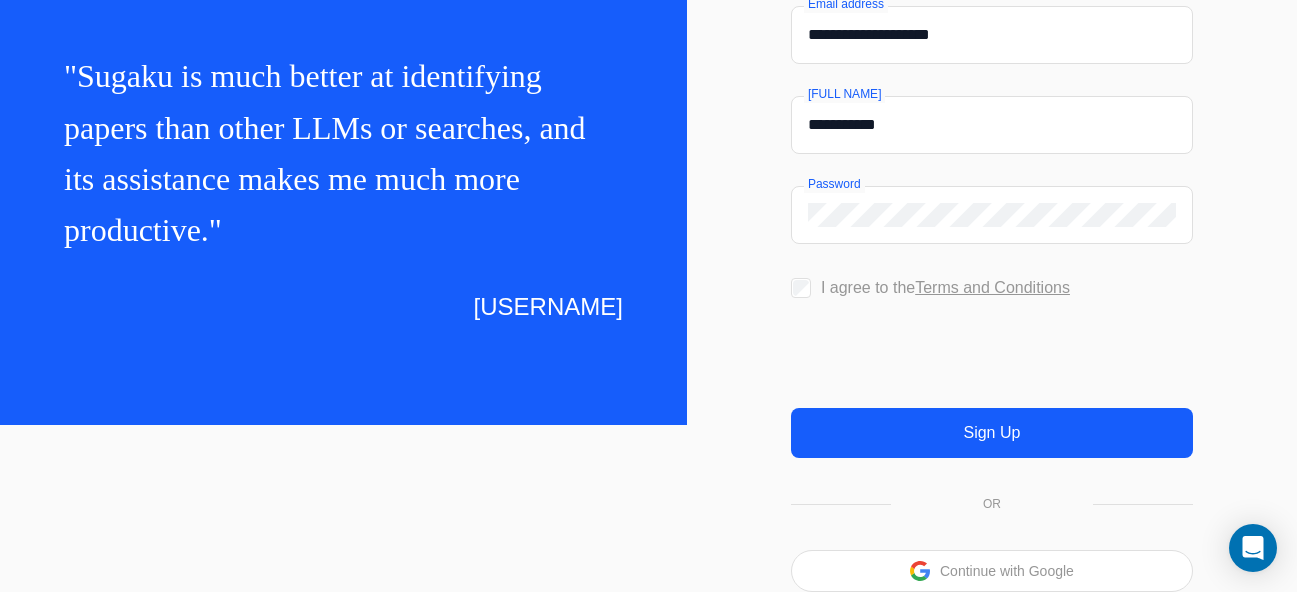 click on "Continue with Google" at bounding box center (992, 571) 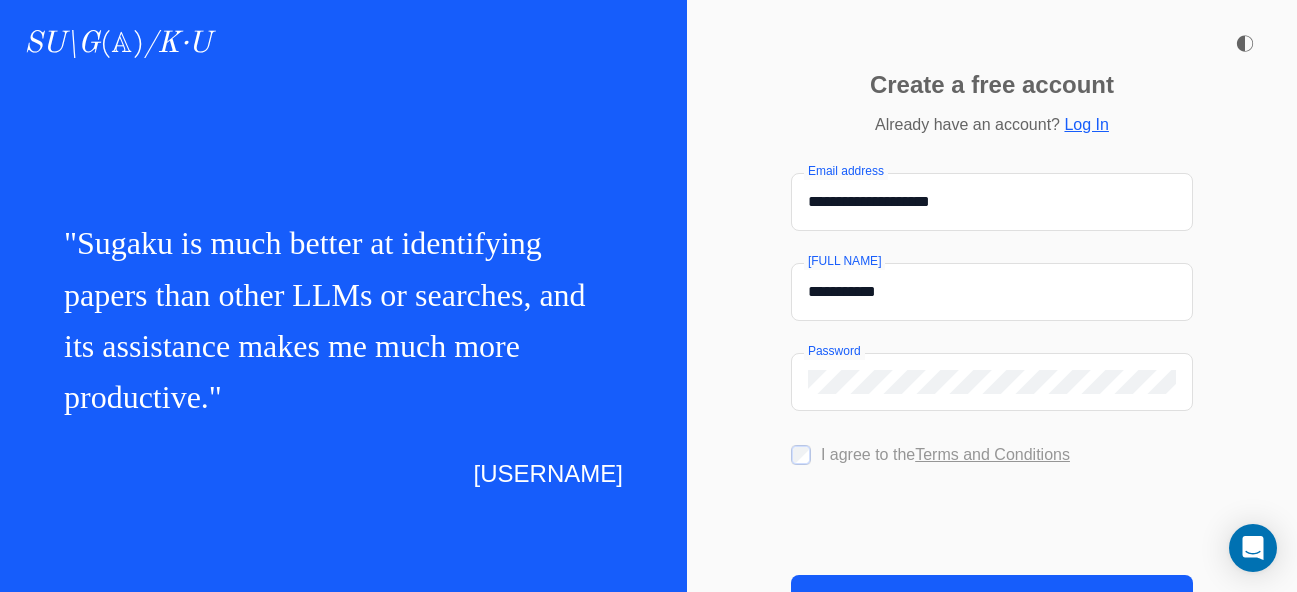scroll, scrollTop: 210, scrollLeft: 0, axis: vertical 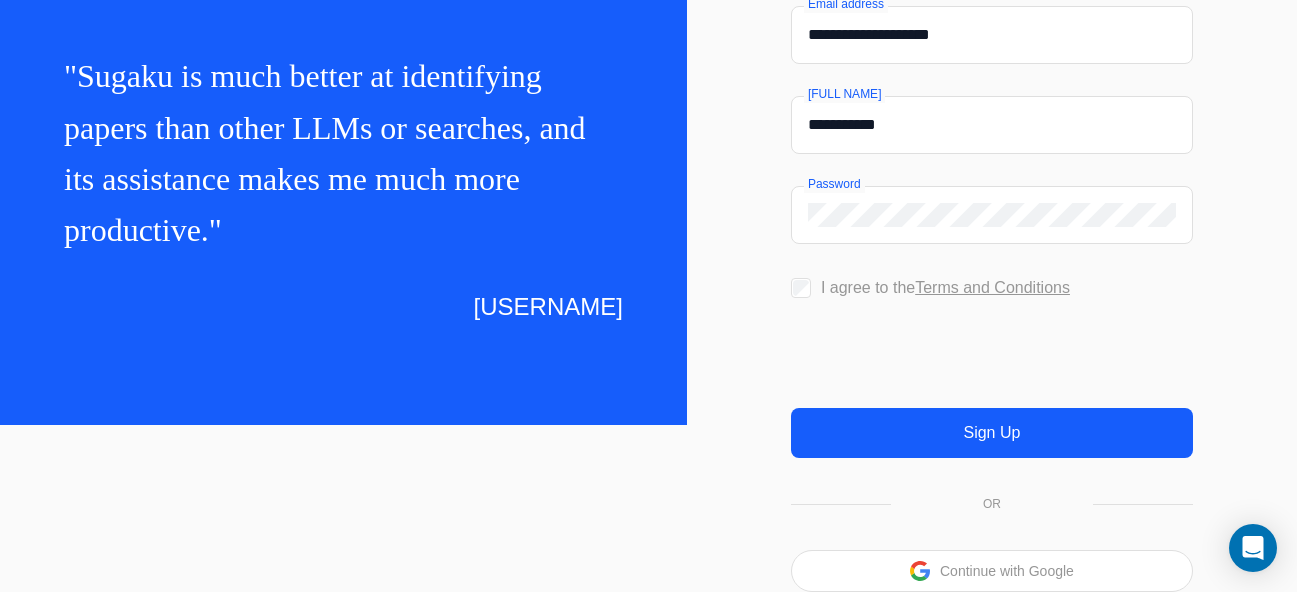 click on "Sign Up" at bounding box center [992, 433] 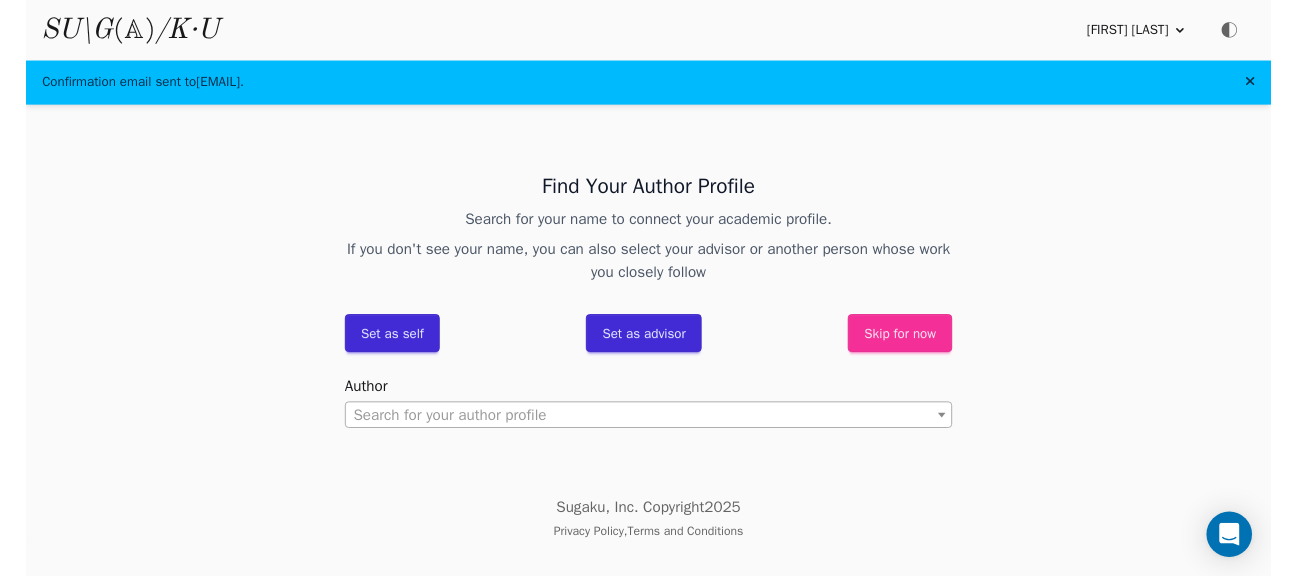 scroll, scrollTop: 0, scrollLeft: 0, axis: both 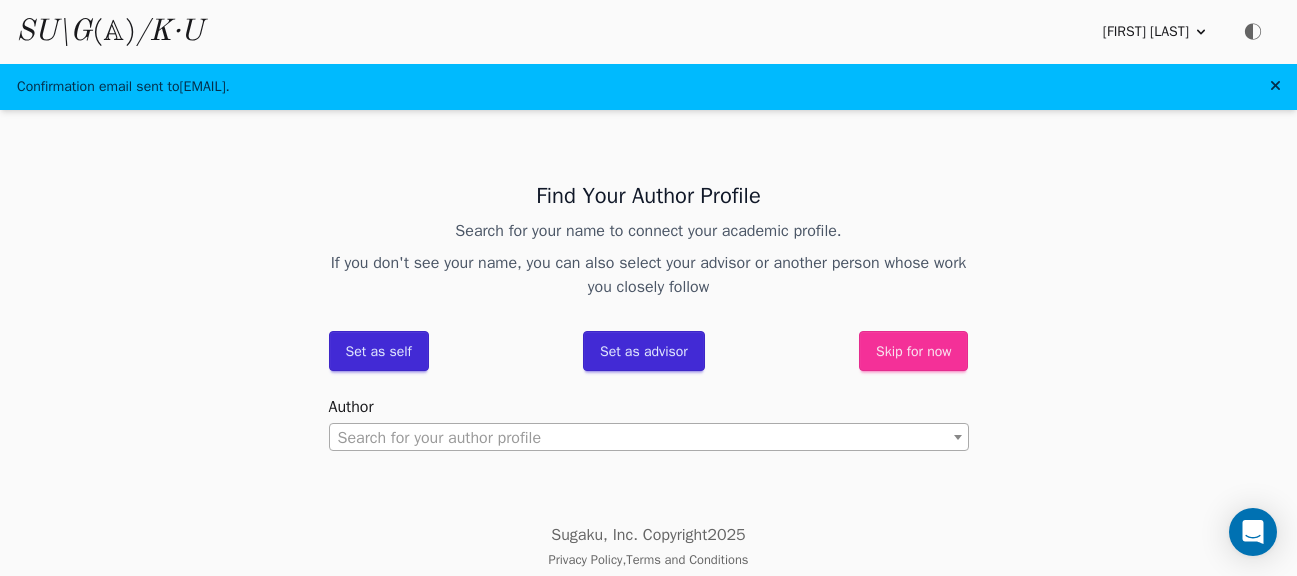 click on "Set as self" at bounding box center (379, 351) 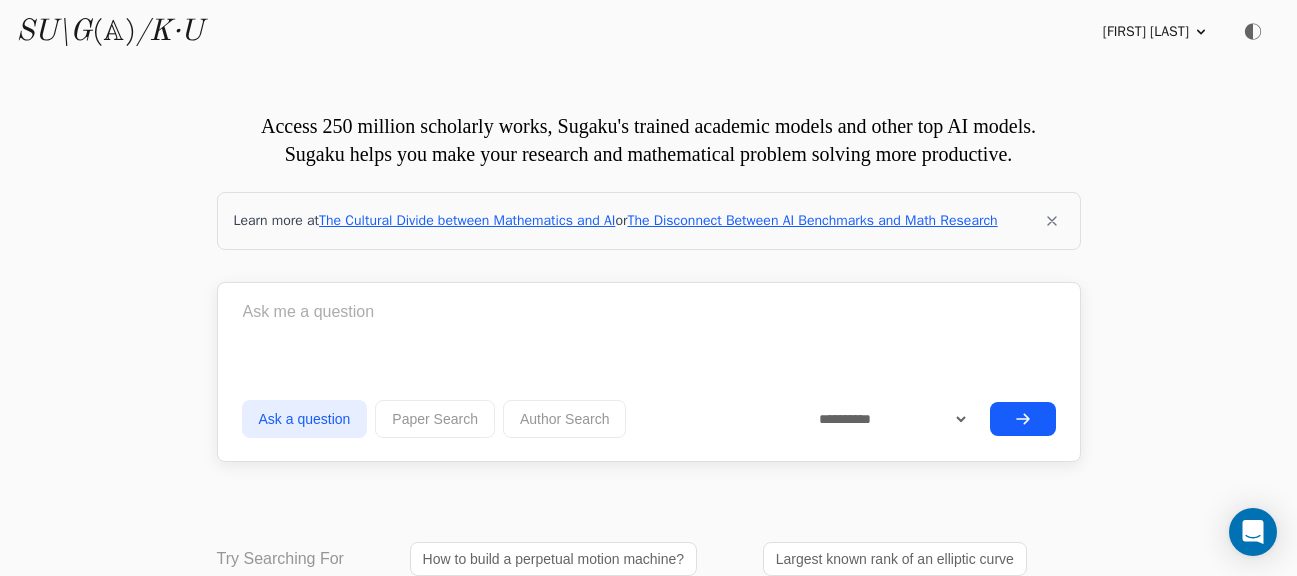 scroll, scrollTop: 0, scrollLeft: 0, axis: both 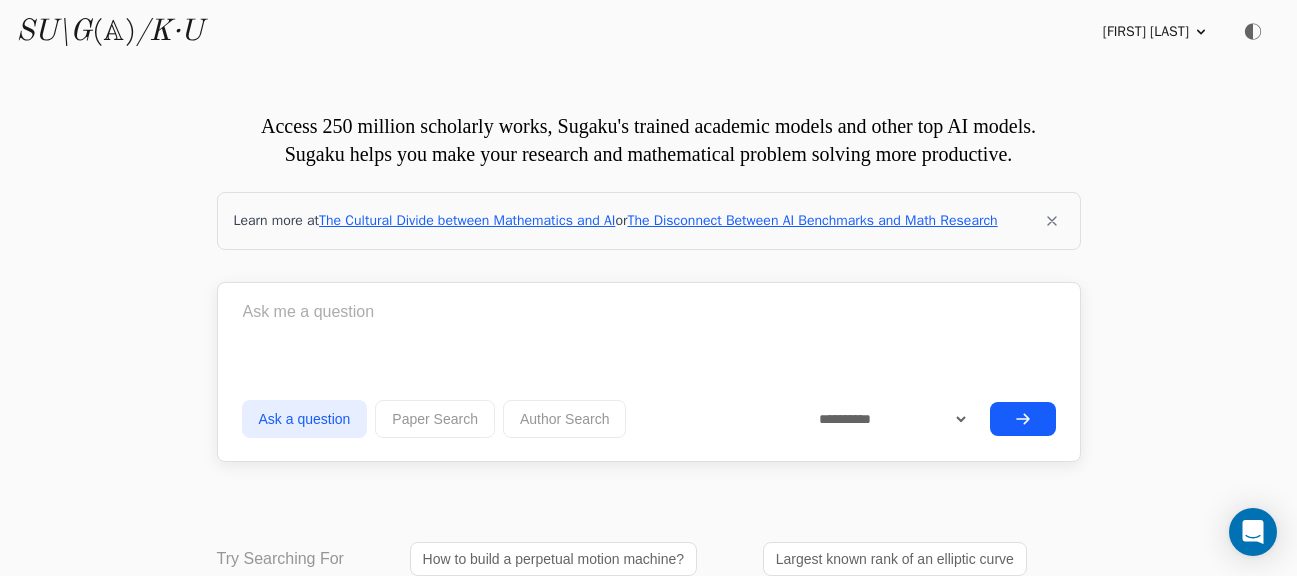 click on "Author Search" at bounding box center (565, 419) 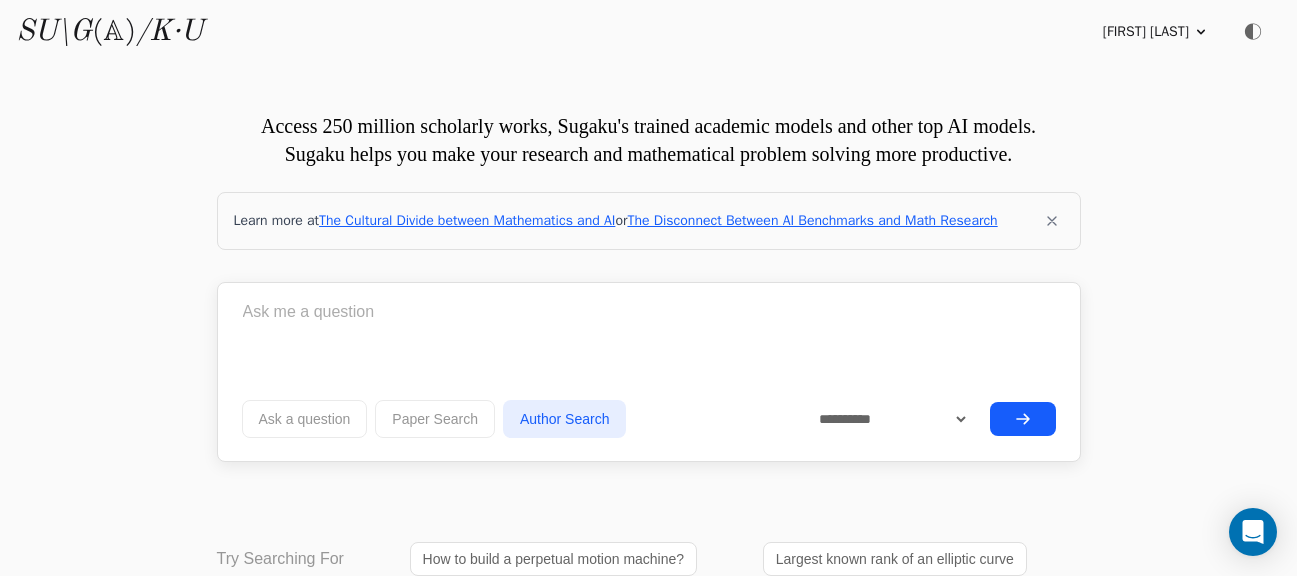 click at bounding box center [649, 316] 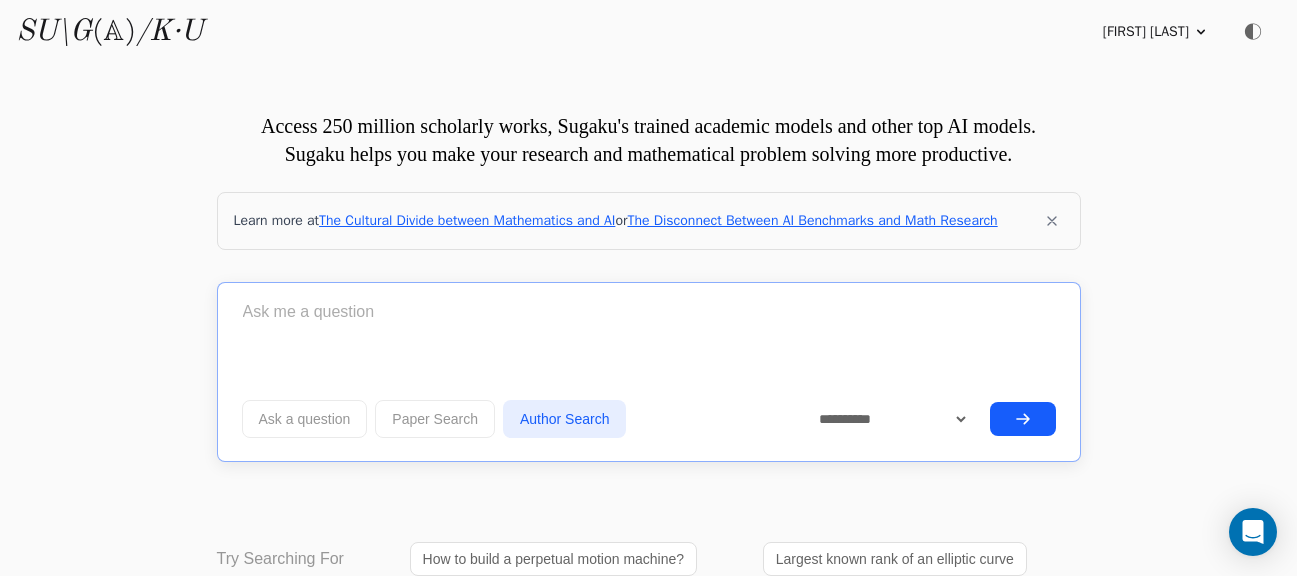 type on "josiah park" 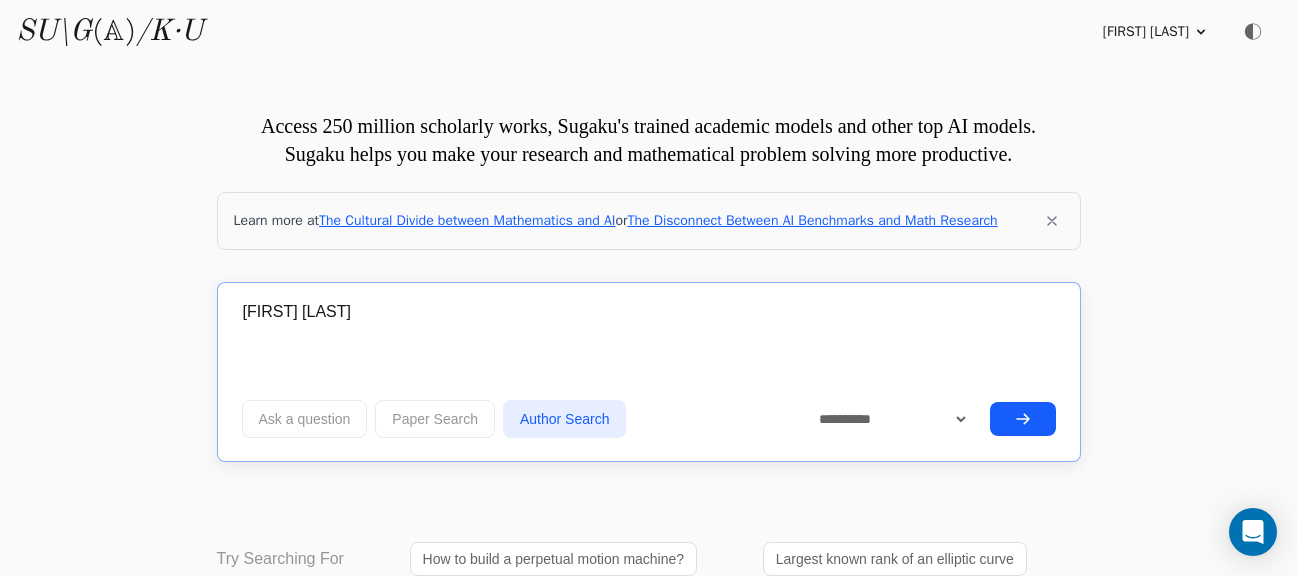 click at bounding box center [1023, 419] 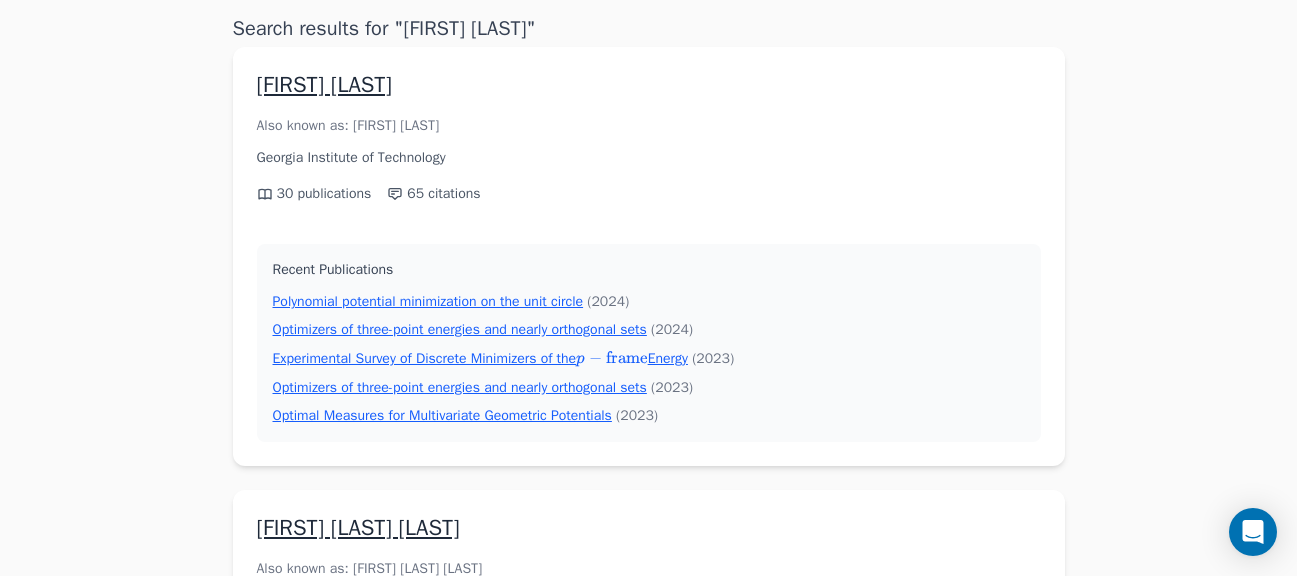 scroll, scrollTop: 134, scrollLeft: 0, axis: vertical 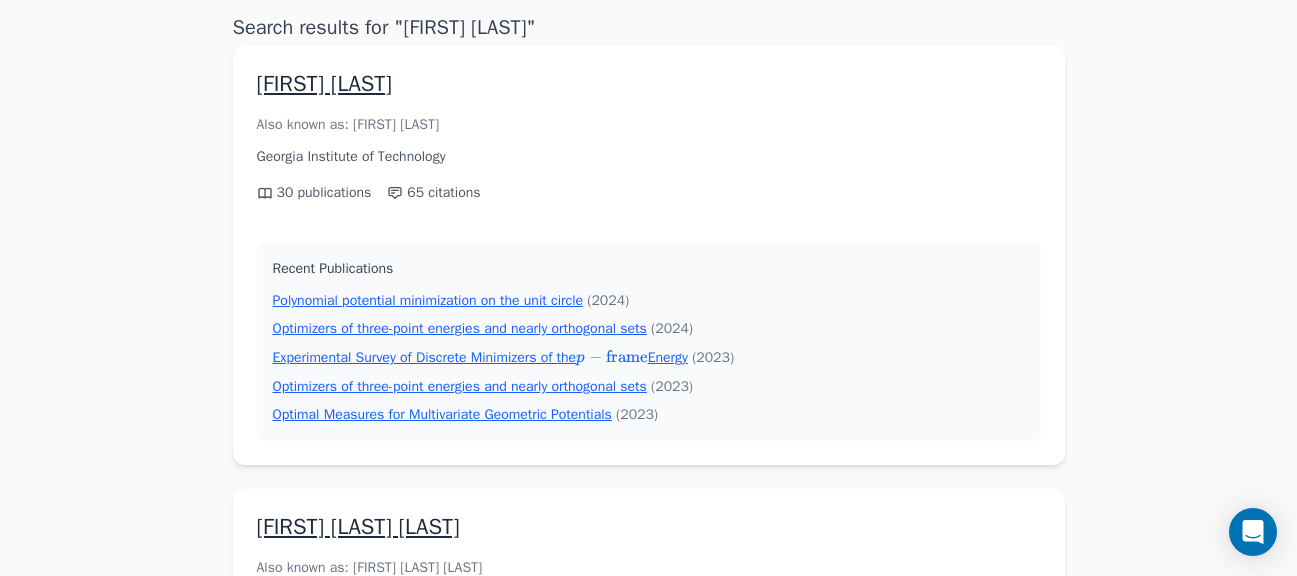 click on "Polynomial potential minimization on the unit circle" at bounding box center (428, 300) 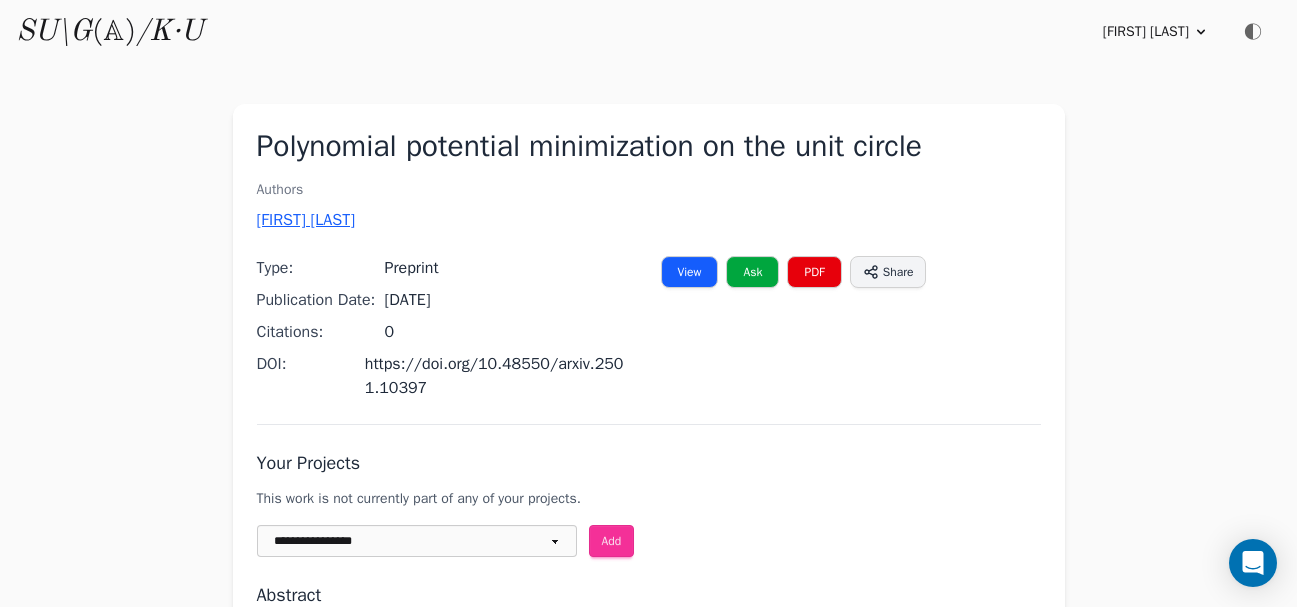 scroll, scrollTop: 0, scrollLeft: 0, axis: both 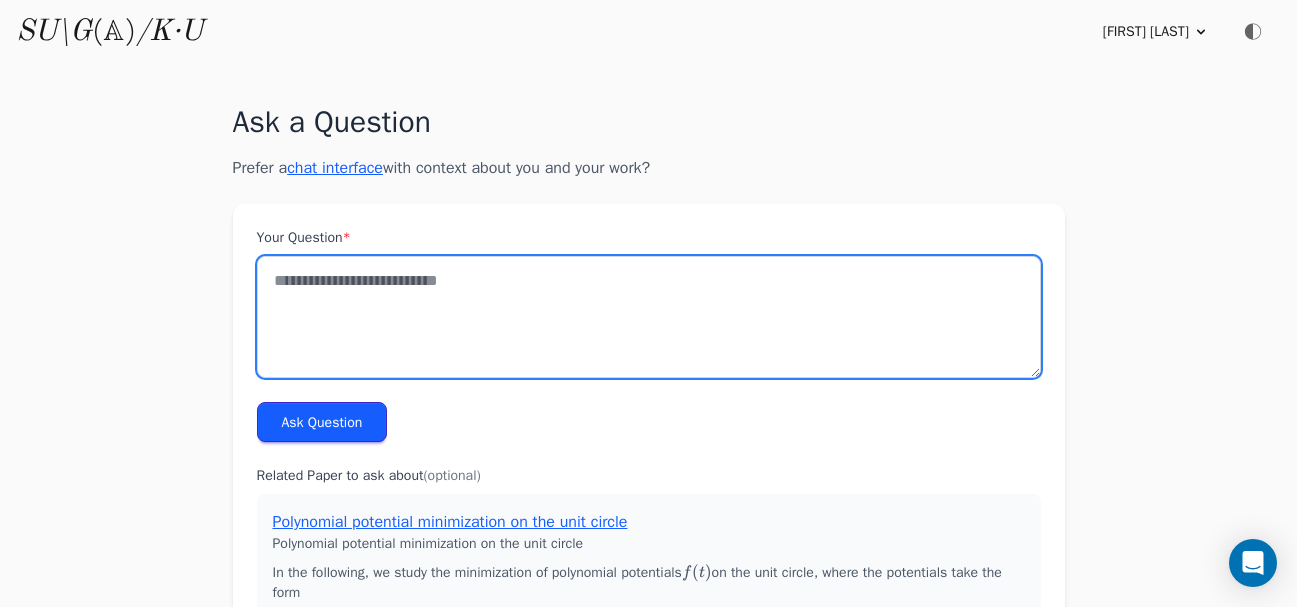 click on "Your Question  *" at bounding box center (649, 317) 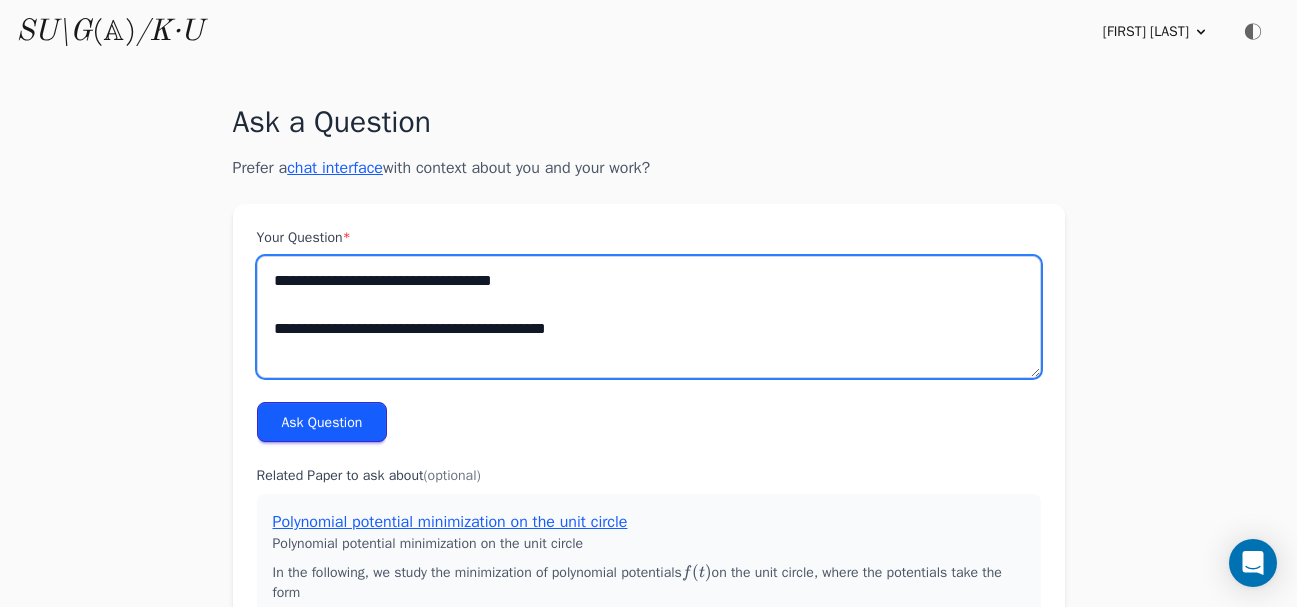 type on "**********" 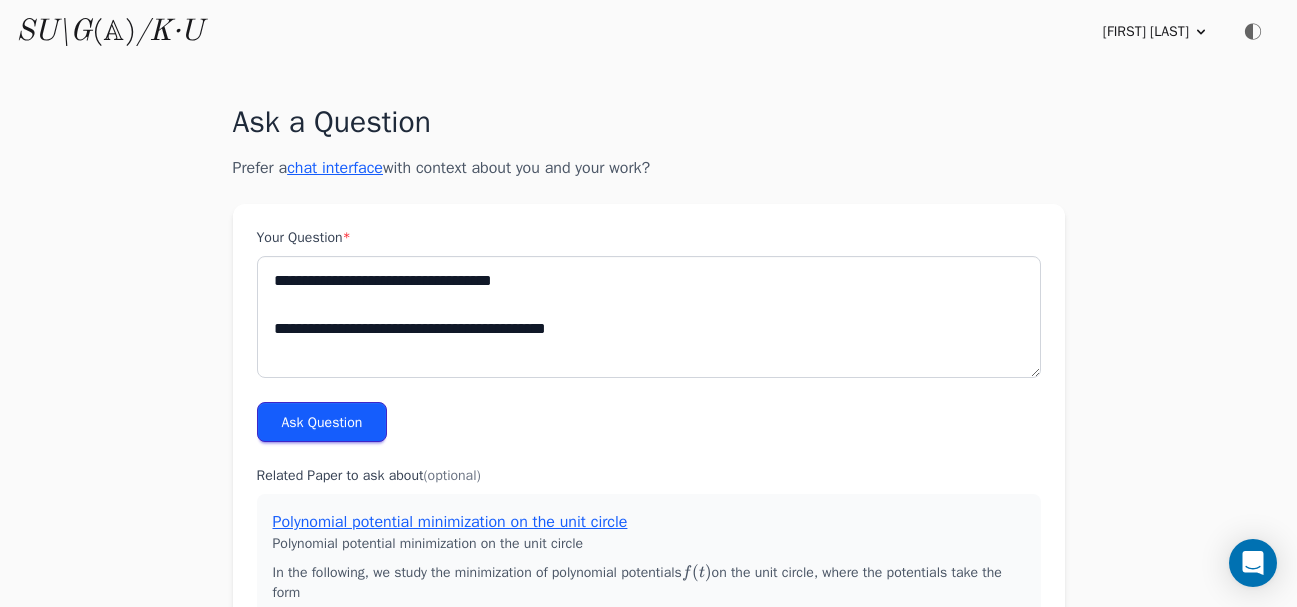 click on "Ask Question" at bounding box center (322, 422) 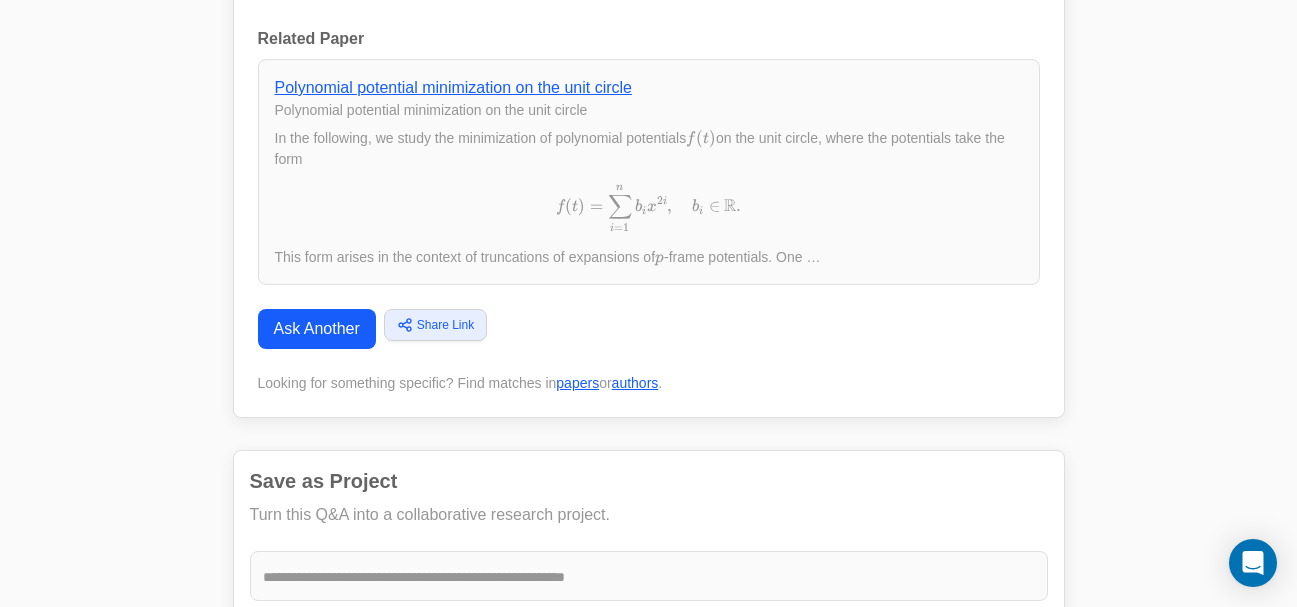 scroll, scrollTop: 0, scrollLeft: 0, axis: both 